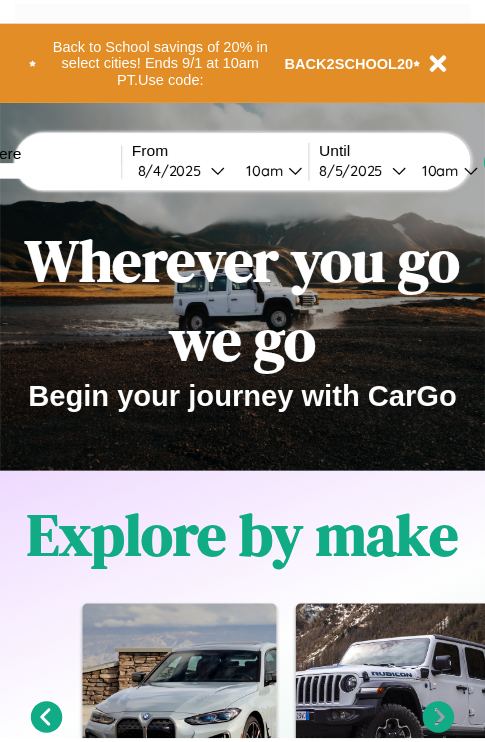 scroll, scrollTop: 0, scrollLeft: 0, axis: both 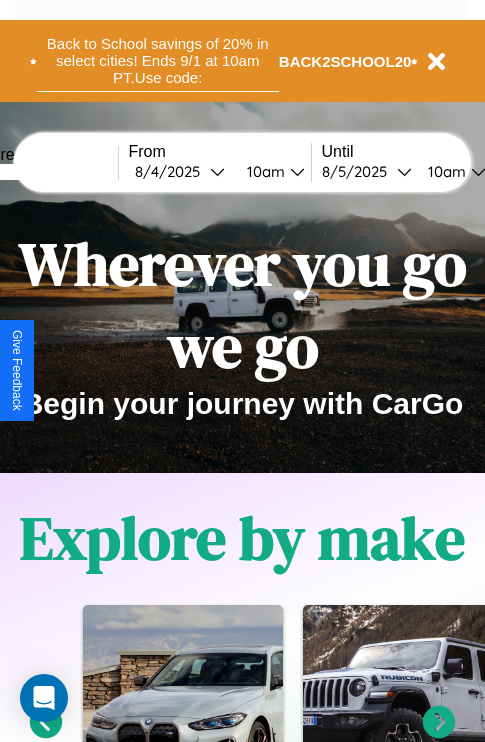 click on "Back to School savings of 20% in select cities! Ends 9/1 at 10am PT.  Use code:" at bounding box center [158, 61] 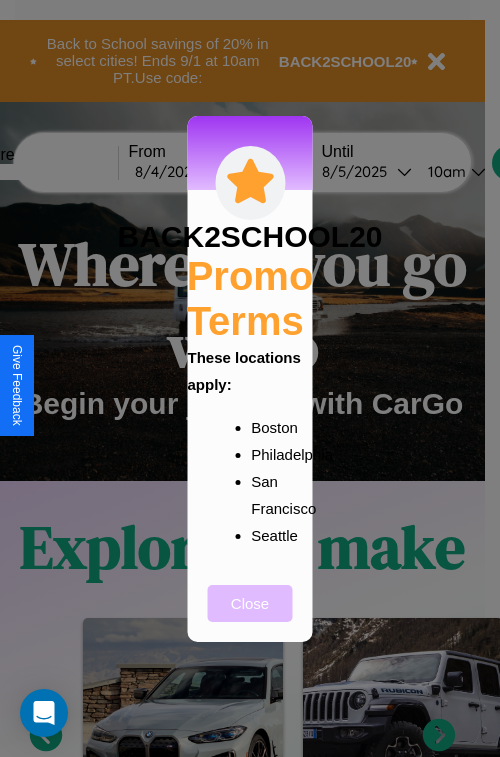 click on "Close" at bounding box center (250, 603) 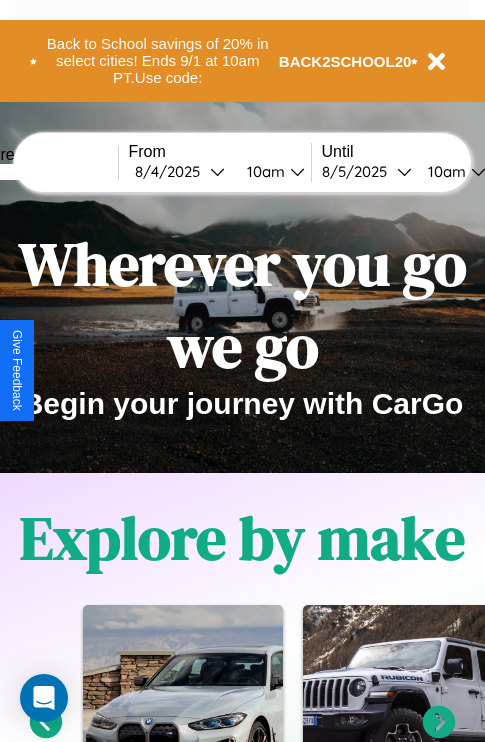 click at bounding box center [43, 172] 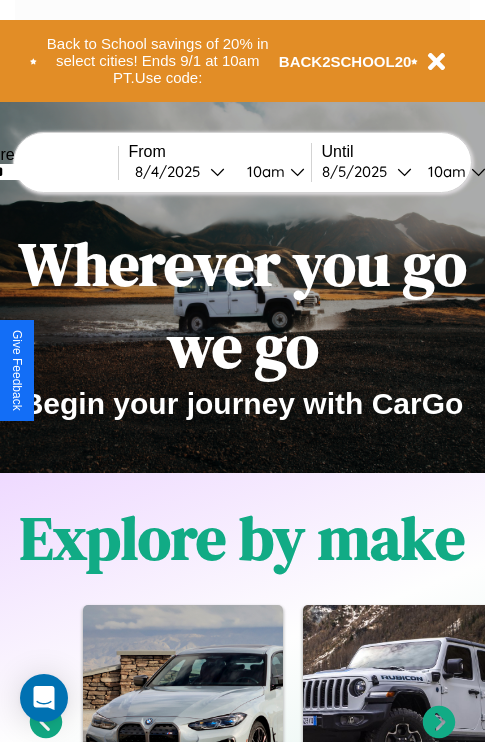 type on "******" 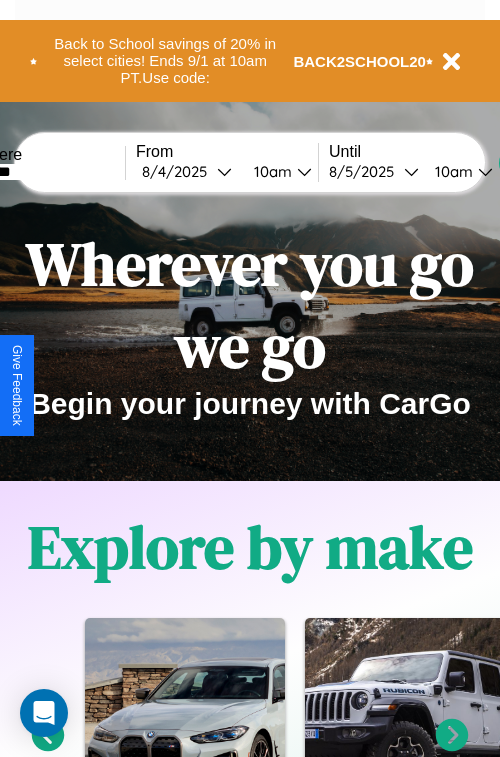 select on "*" 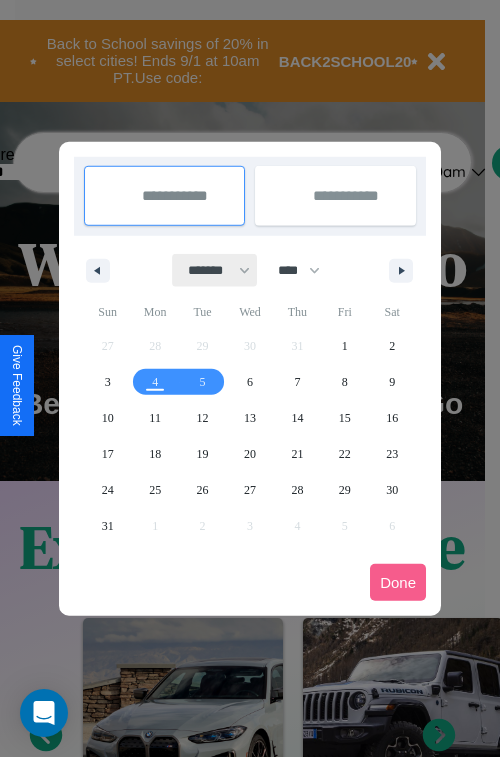 click on "******* ******** ***** ***** *** **** **** ****** ********* ******* ******** ********" at bounding box center (215, 270) 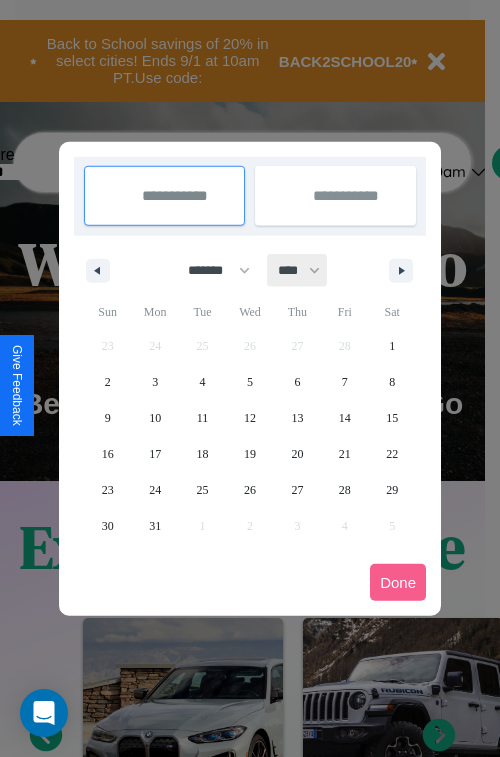 click on "**** **** **** **** **** **** **** **** **** **** **** **** **** **** **** **** **** **** **** **** **** **** **** **** **** **** **** **** **** **** **** **** **** **** **** **** **** **** **** **** **** **** **** **** **** **** **** **** **** **** **** **** **** **** **** **** **** **** **** **** **** **** **** **** **** **** **** **** **** **** **** **** **** **** **** **** **** **** **** **** **** **** **** **** **** **** **** **** **** **** **** **** **** **** **** **** **** **** **** **** **** **** **** **** **** **** **** **** **** **** **** **** **** **** **** **** **** **** **** **** ****" at bounding box center (298, 270) 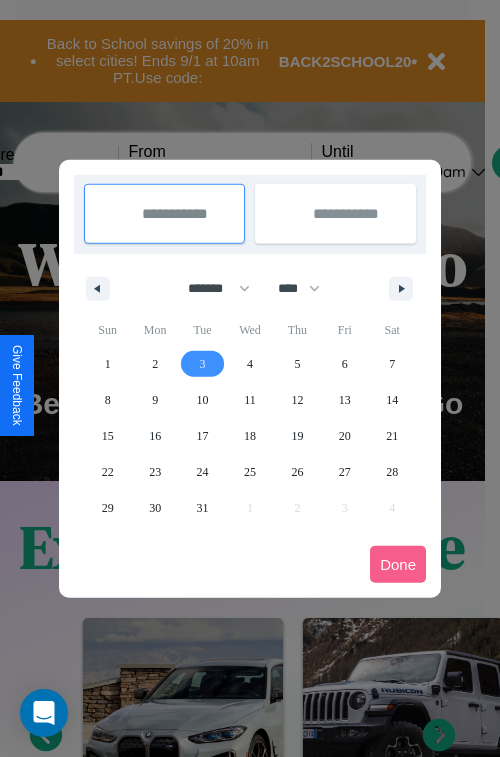 click on "3" at bounding box center [203, 364] 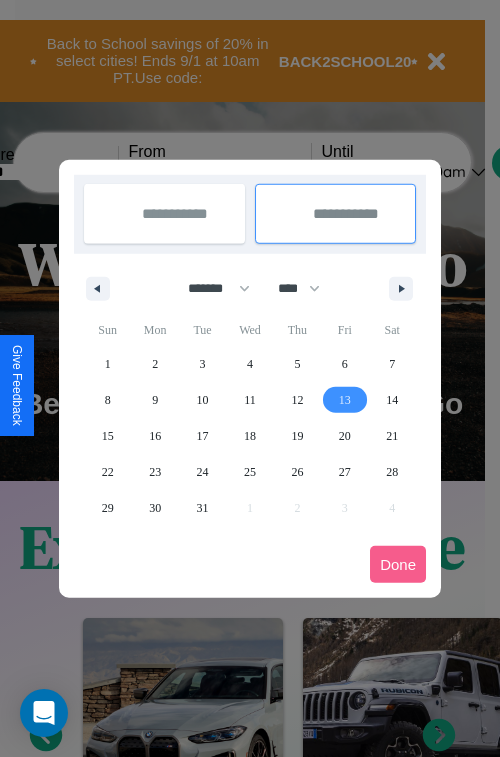 click on "13" at bounding box center (345, 400) 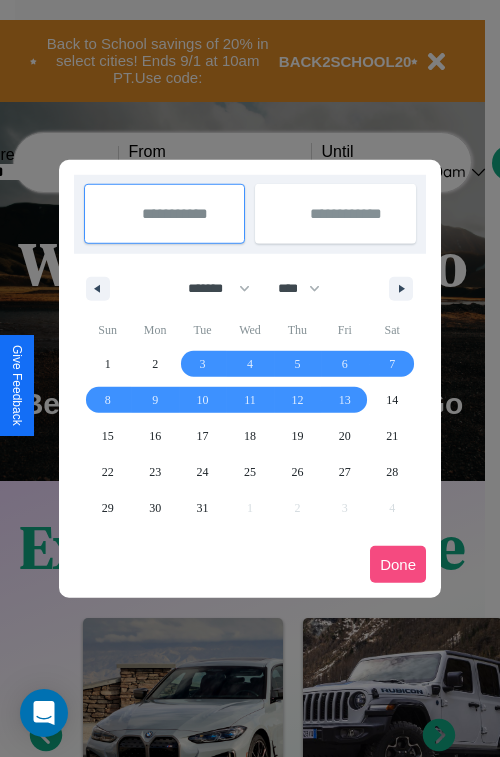 click on "Done" at bounding box center [398, 564] 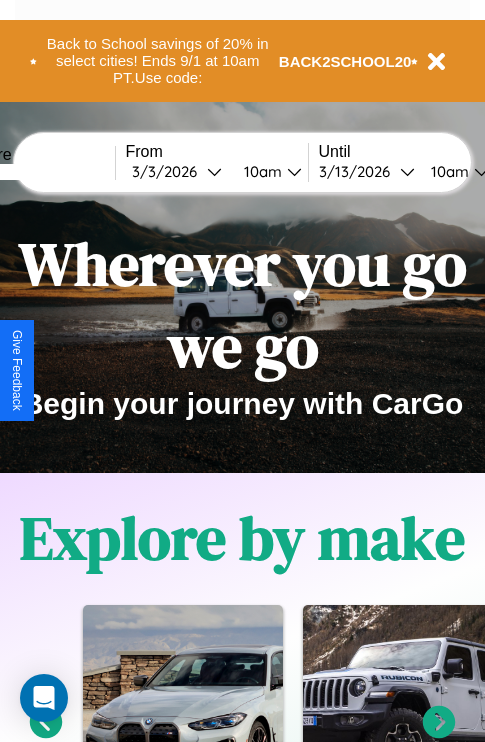 scroll, scrollTop: 0, scrollLeft: 70, axis: horizontal 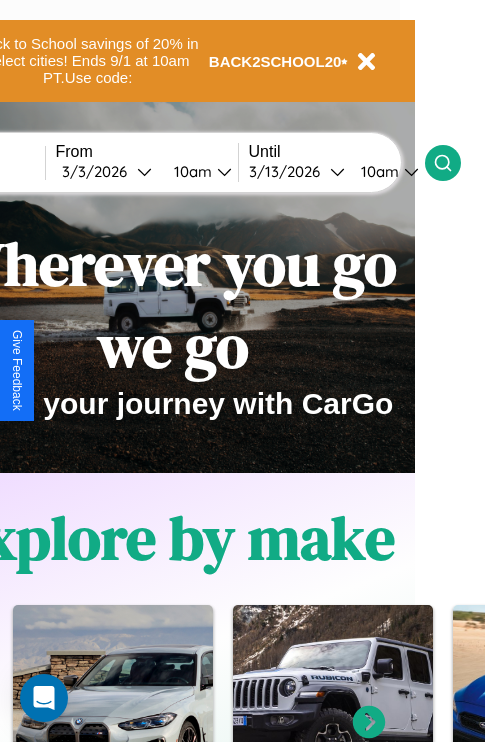 click 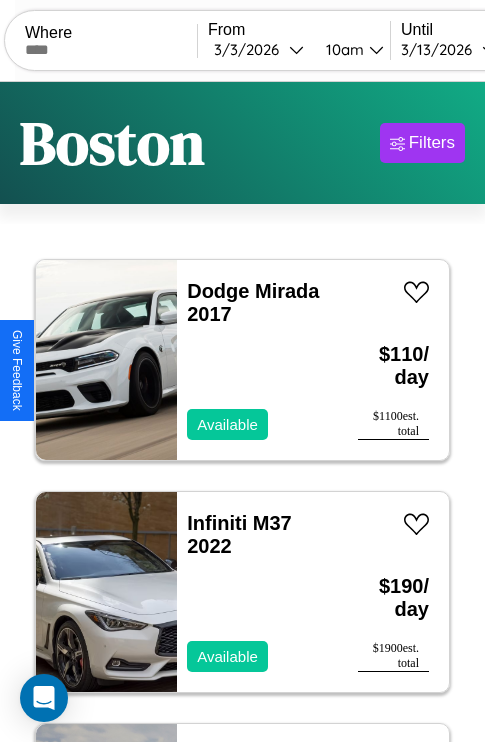 scroll, scrollTop: 66, scrollLeft: 0, axis: vertical 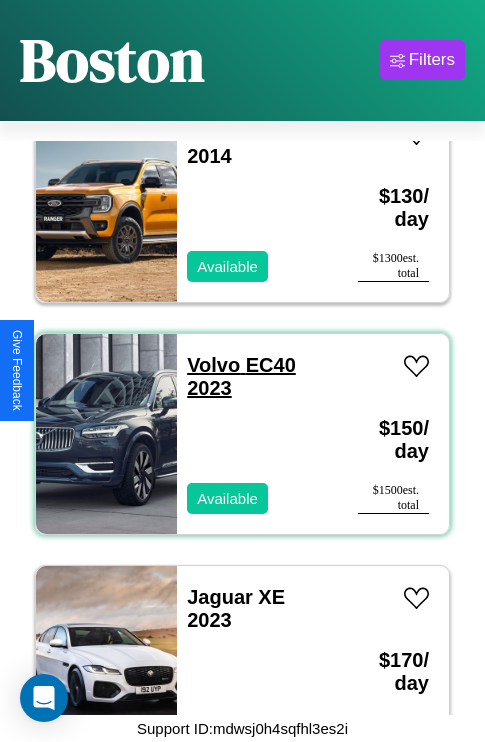 click on "Volvo   EC40   2023" at bounding box center [241, 376] 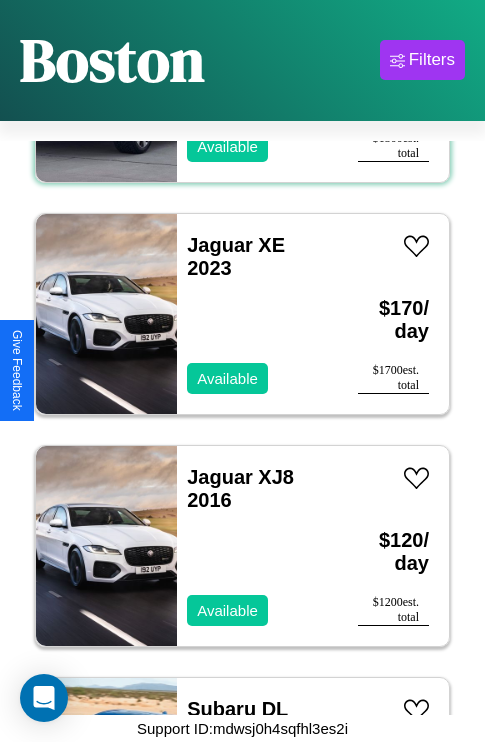 scroll, scrollTop: 8195, scrollLeft: 0, axis: vertical 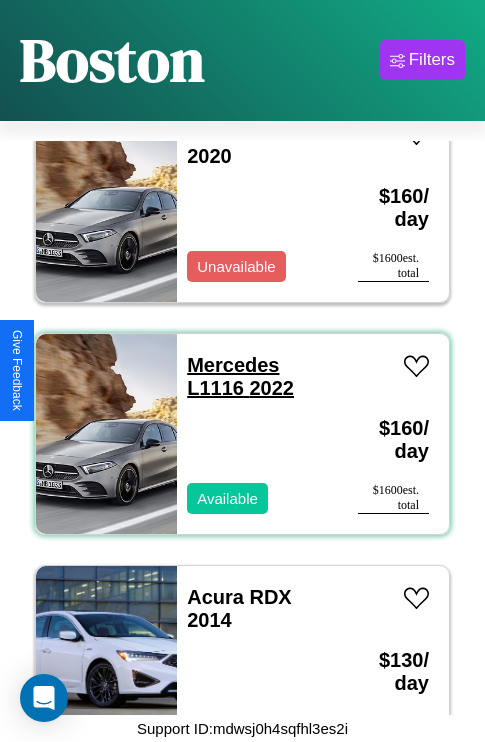 click on "Mercedes   L1116   2022" at bounding box center (240, 376) 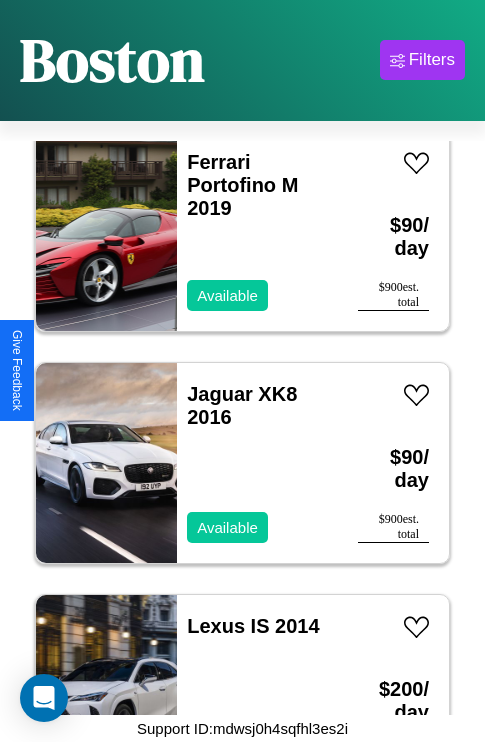 scroll, scrollTop: 9430, scrollLeft: 0, axis: vertical 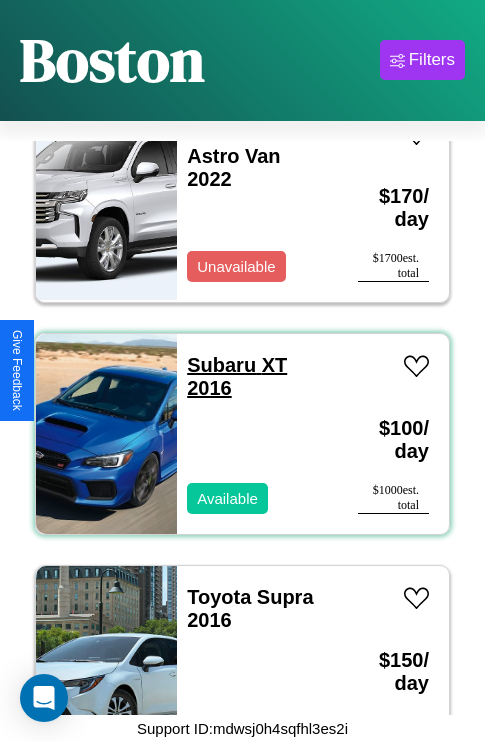 click on "Subaru   XT   2016" at bounding box center (237, 376) 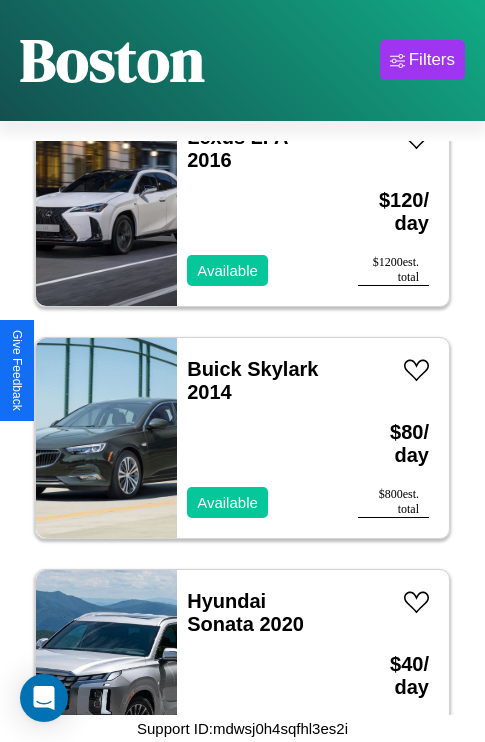 scroll, scrollTop: 1931, scrollLeft: 0, axis: vertical 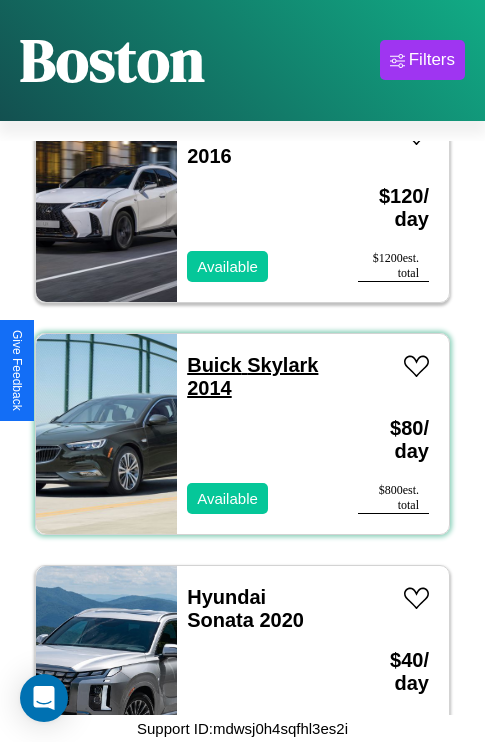 click on "Buick   Skylark   2014" at bounding box center (252, 376) 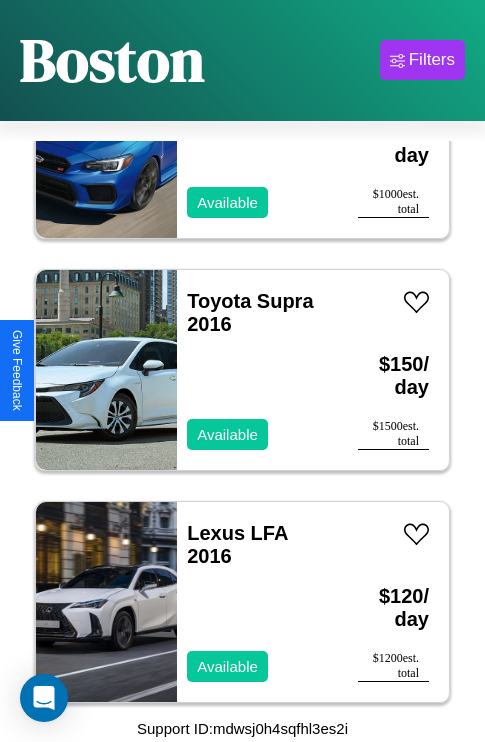 scroll, scrollTop: 1467, scrollLeft: 0, axis: vertical 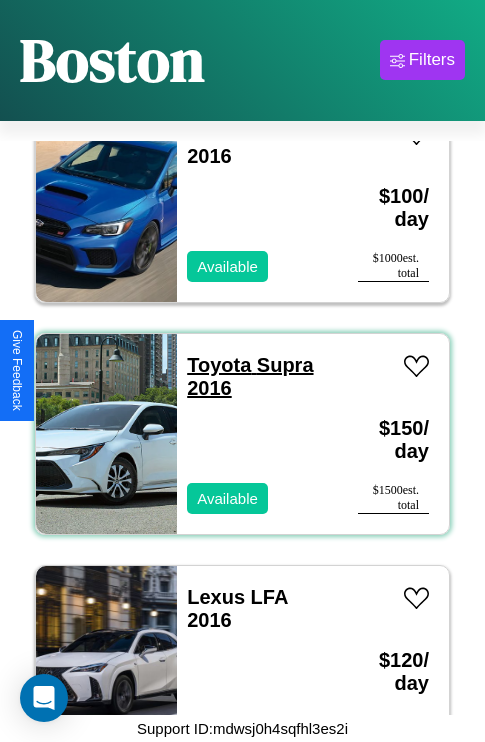 click on "Toyota   Supra   2016" at bounding box center (250, 376) 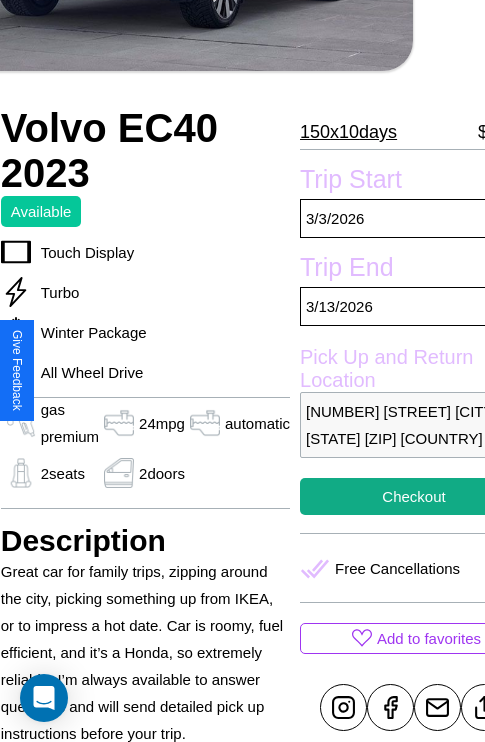 scroll, scrollTop: 465, scrollLeft: 107, axis: both 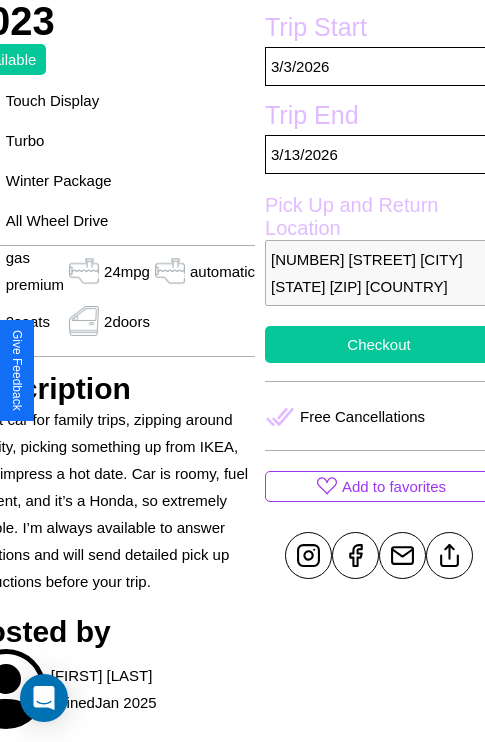 click on "Checkout" at bounding box center [379, 344] 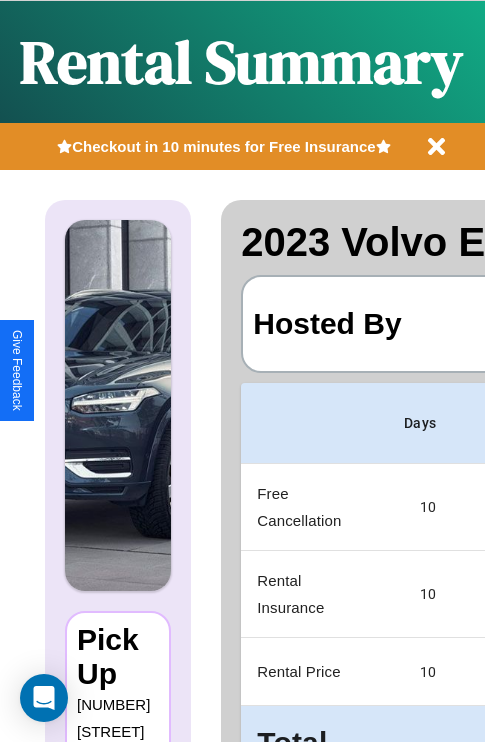 scroll, scrollTop: 0, scrollLeft: 408, axis: horizontal 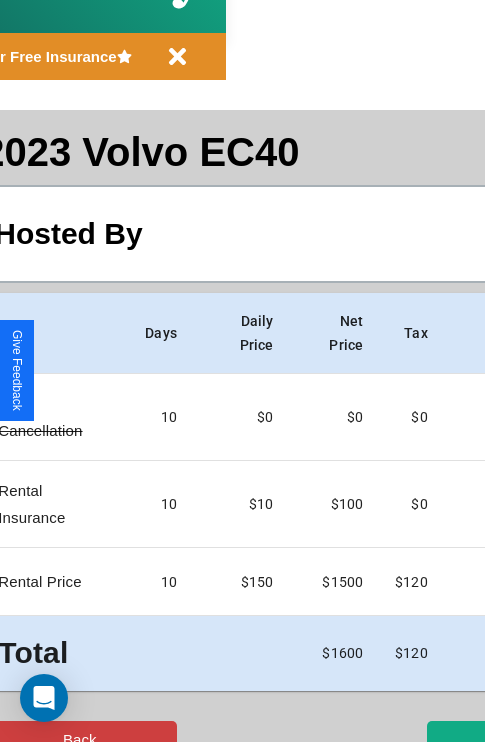 click on "Back" at bounding box center [79, 739] 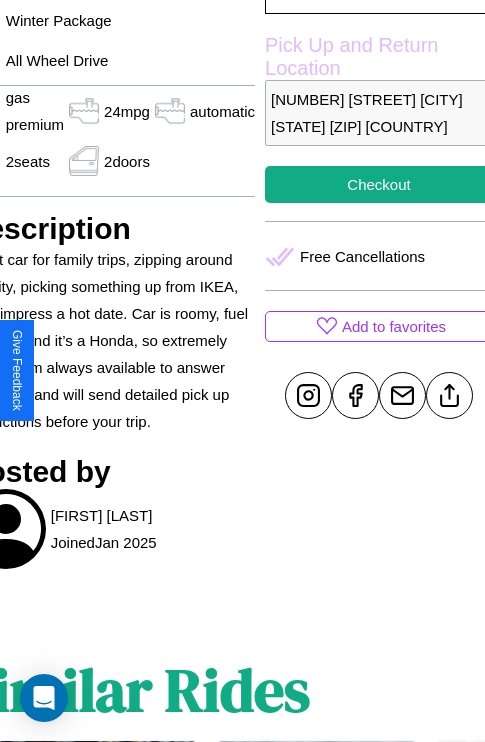 scroll, scrollTop: 676, scrollLeft: 107, axis: both 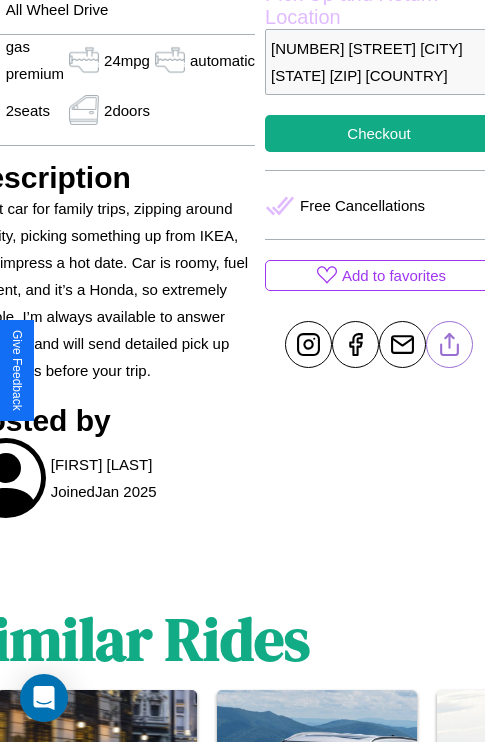 click 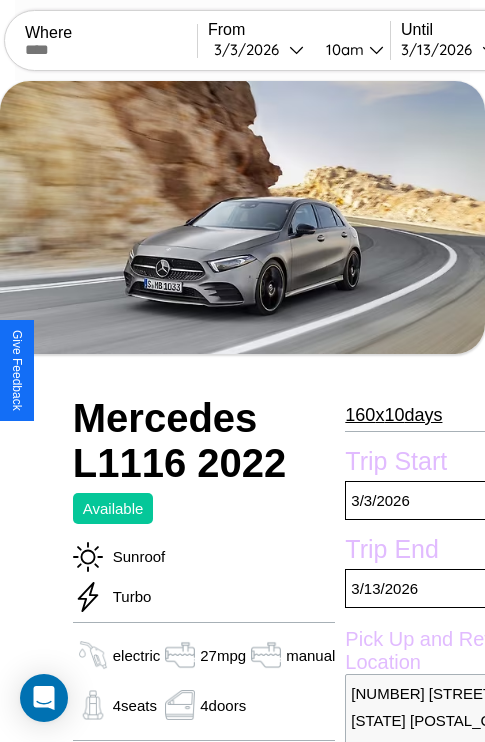 scroll, scrollTop: 44, scrollLeft: 0, axis: vertical 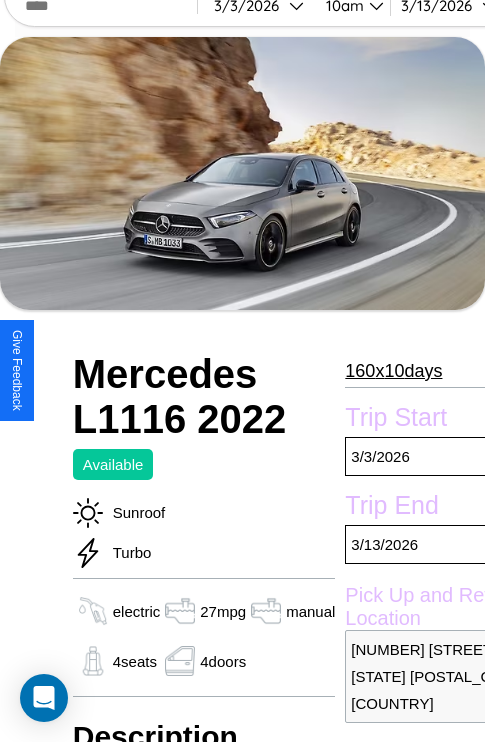 click on "160  x  10  days" at bounding box center [393, 371] 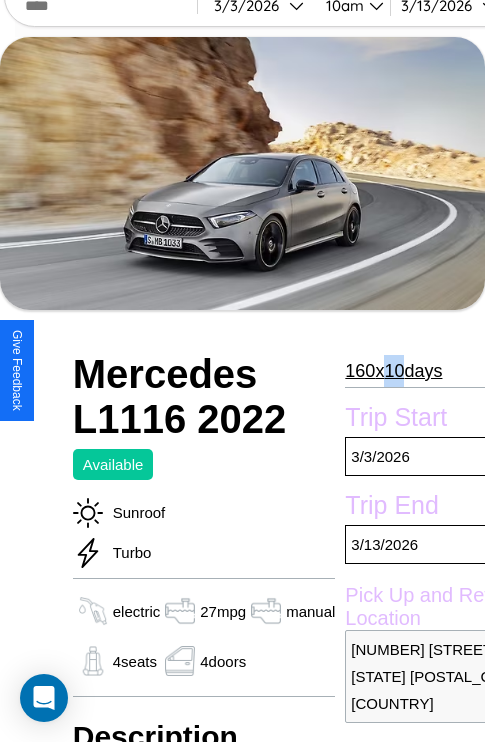 click on "160  x  10  days" at bounding box center (393, 371) 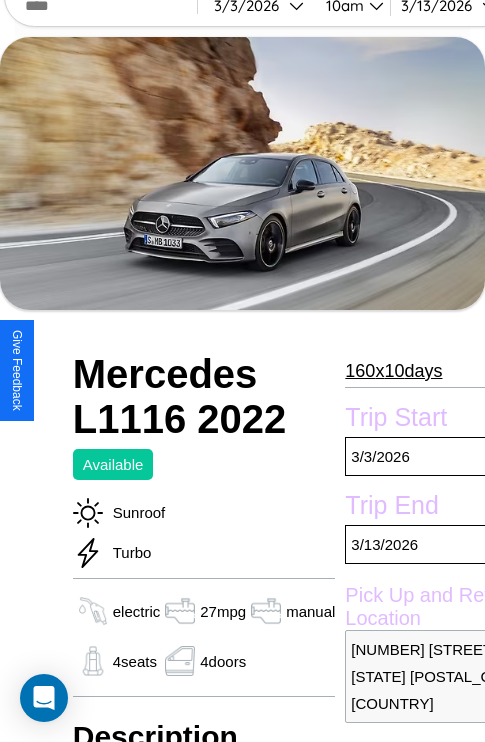 click on "160  x  10  days" at bounding box center [393, 371] 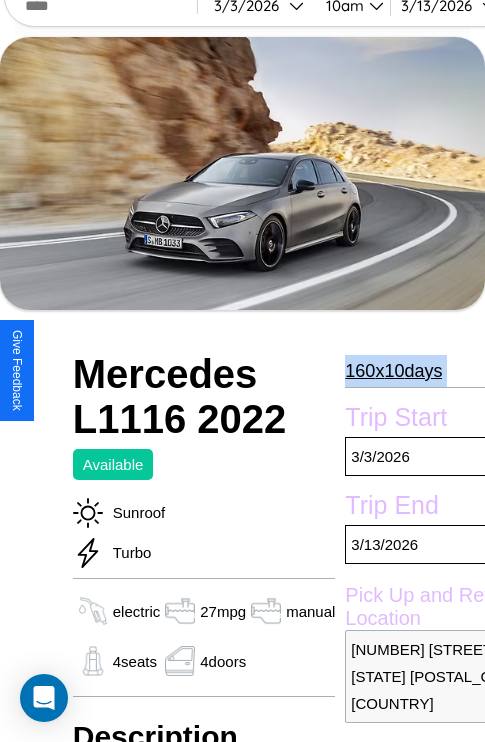 click on "160  x  10  days" at bounding box center (393, 371) 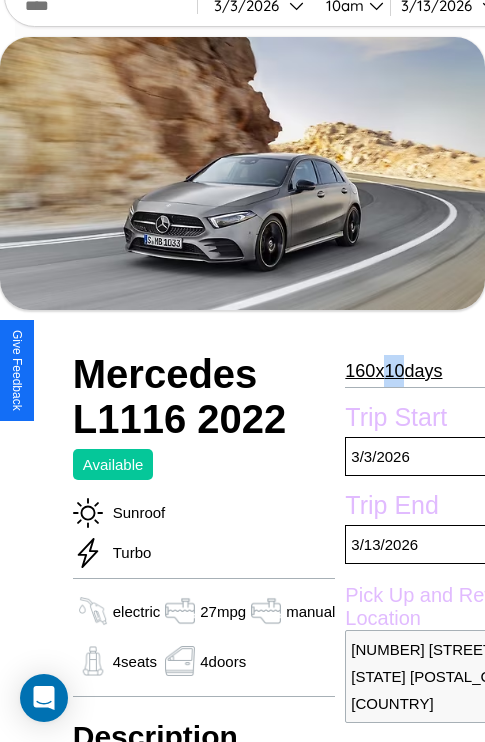 click on "160  x  10  days" at bounding box center (393, 371) 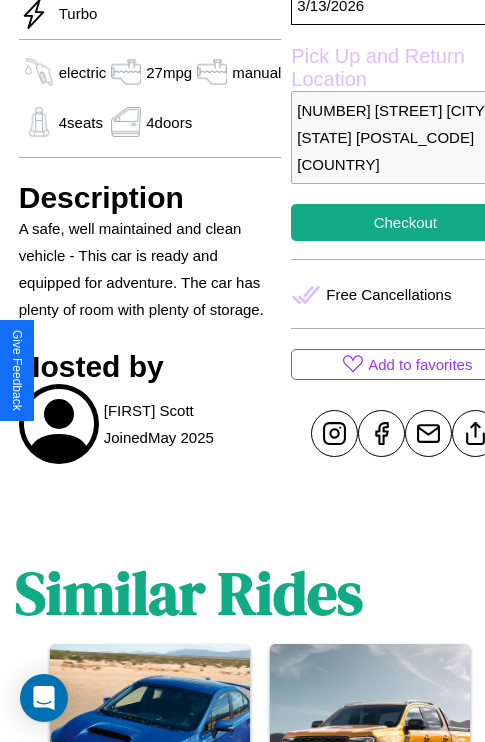 scroll, scrollTop: 645, scrollLeft: 60, axis: both 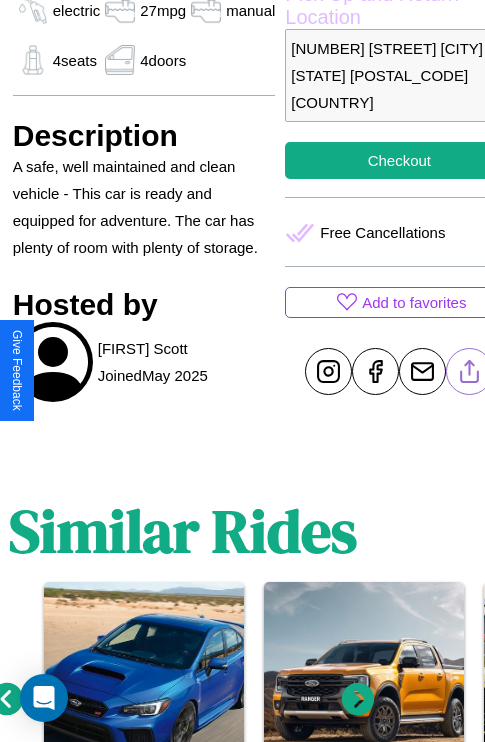 click 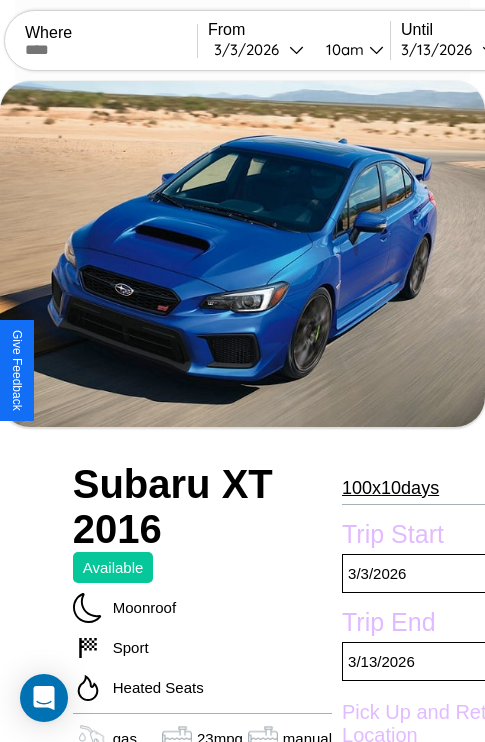 scroll, scrollTop: 508, scrollLeft: 68, axis: both 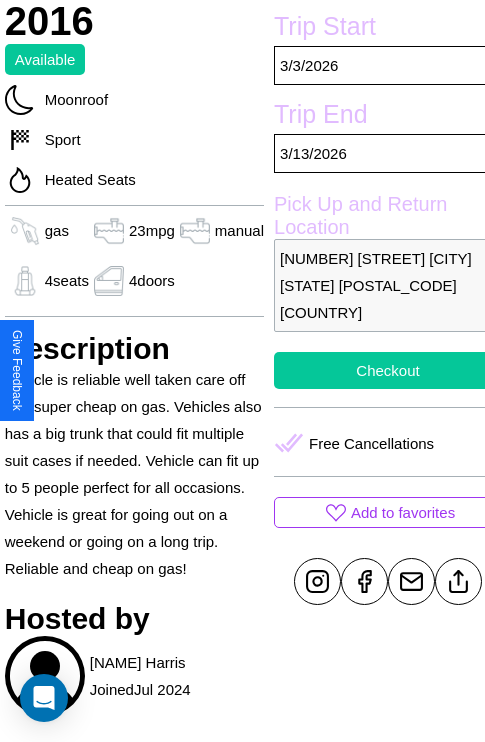 click on "Checkout" at bounding box center [388, 370] 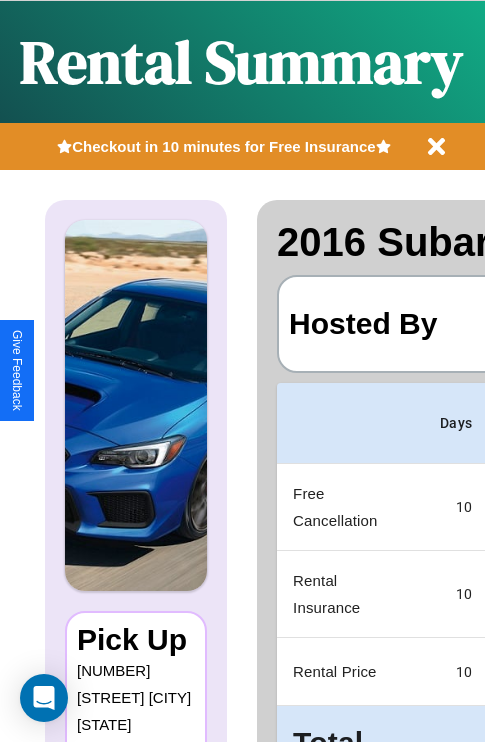 scroll, scrollTop: 0, scrollLeft: 408, axis: horizontal 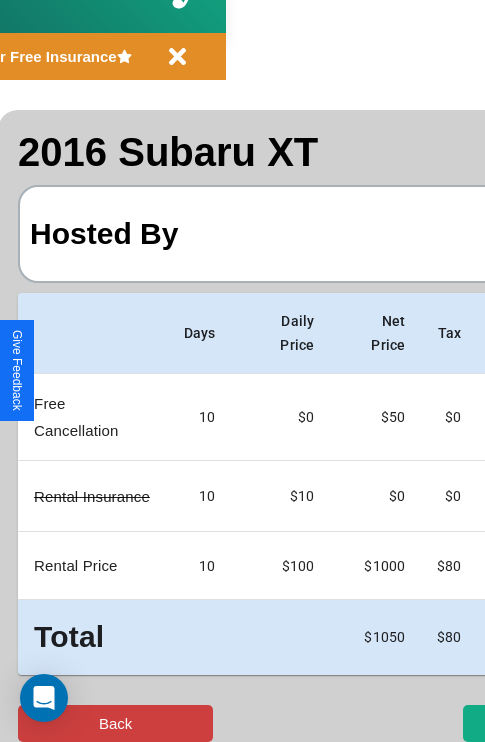 click on "Back" at bounding box center [115, 723] 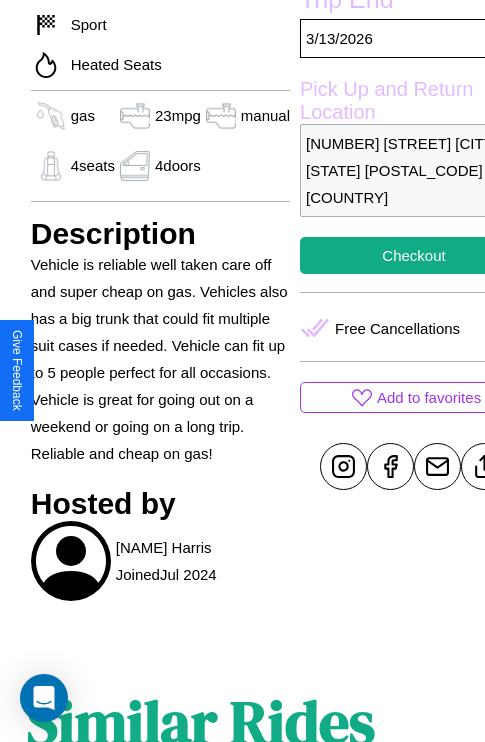 scroll, scrollTop: 719, scrollLeft: 48, axis: both 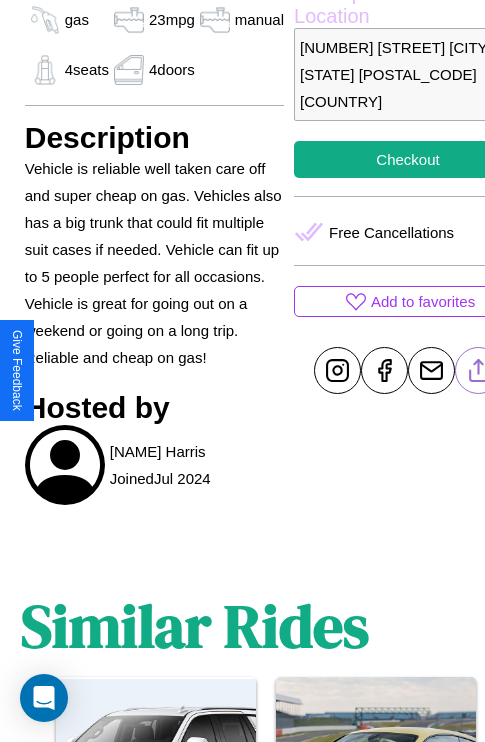 click 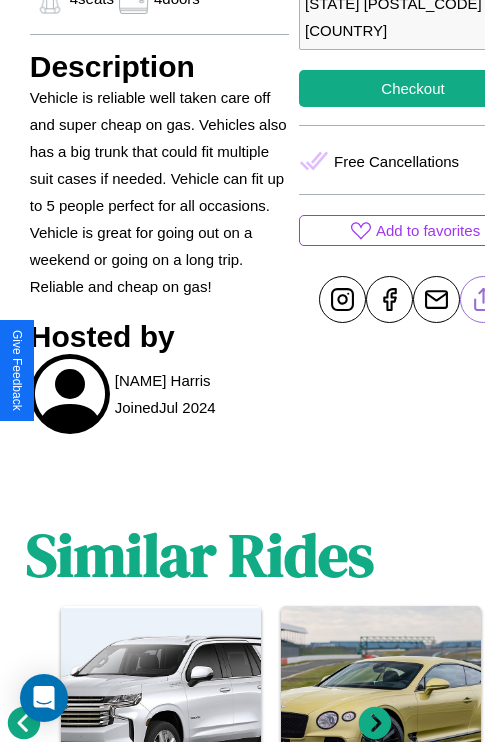 scroll, scrollTop: 985, scrollLeft: 30, axis: both 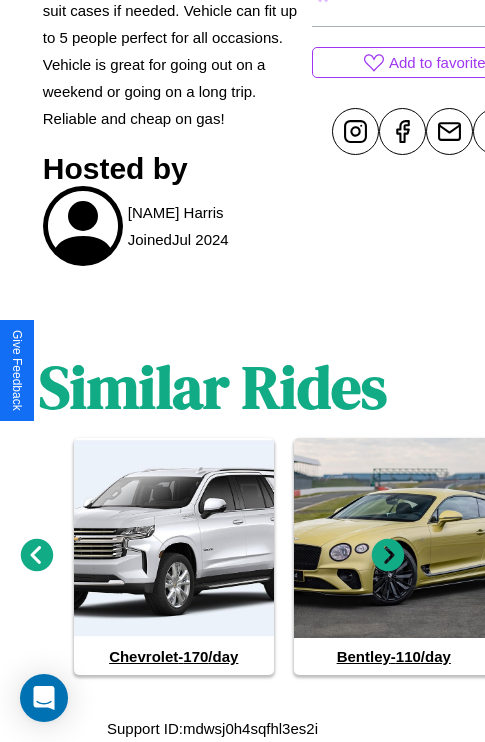 click 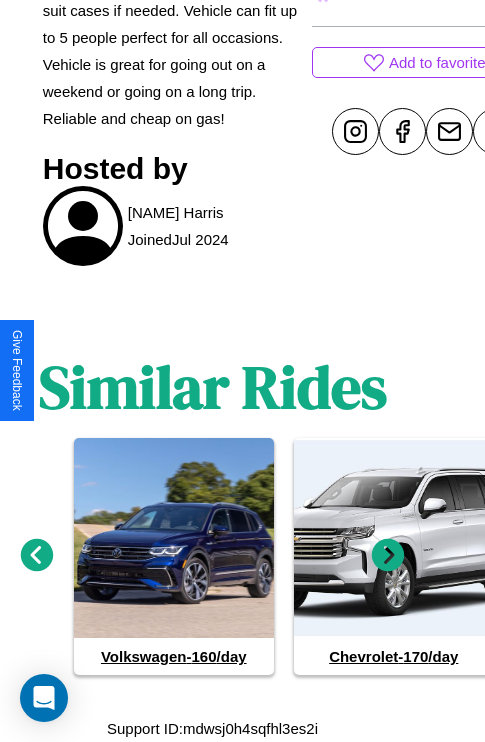 click 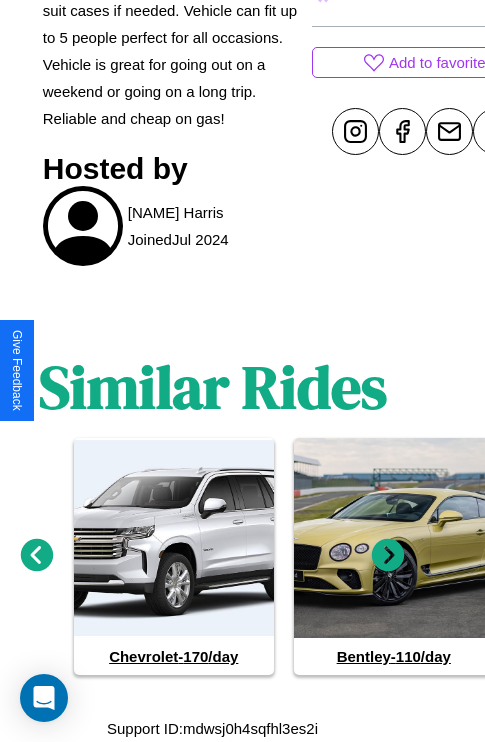 click 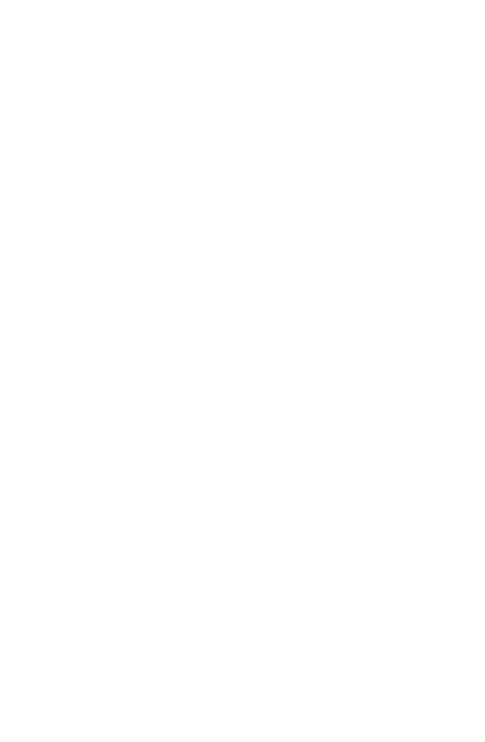 scroll, scrollTop: 0, scrollLeft: 0, axis: both 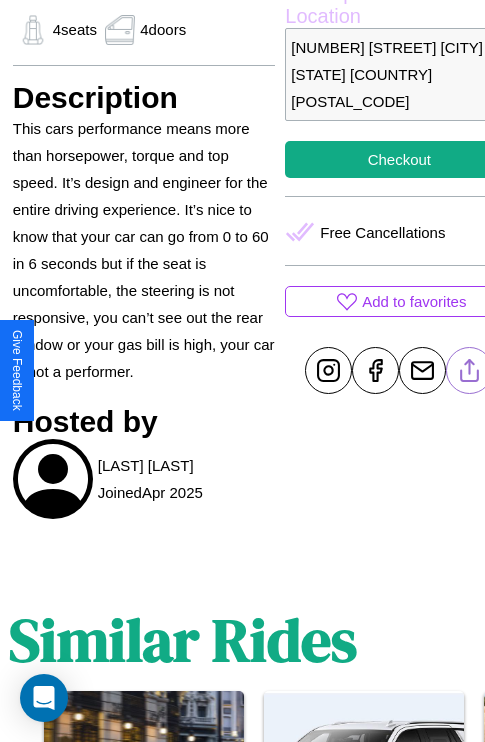 click 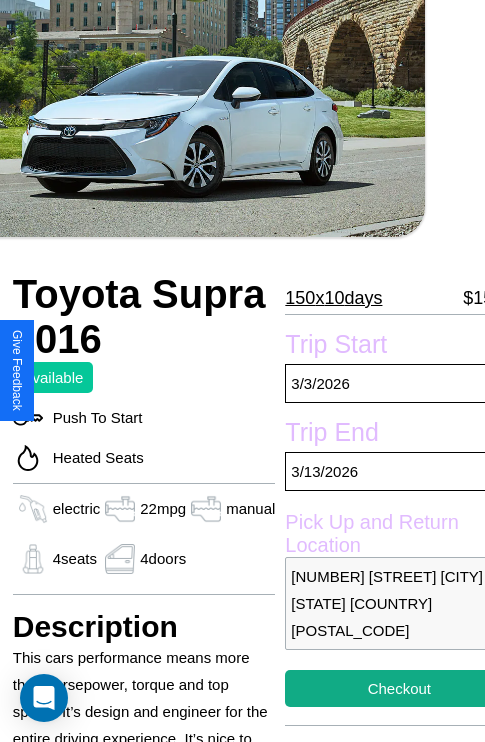 scroll, scrollTop: 63, scrollLeft: 60, axis: both 